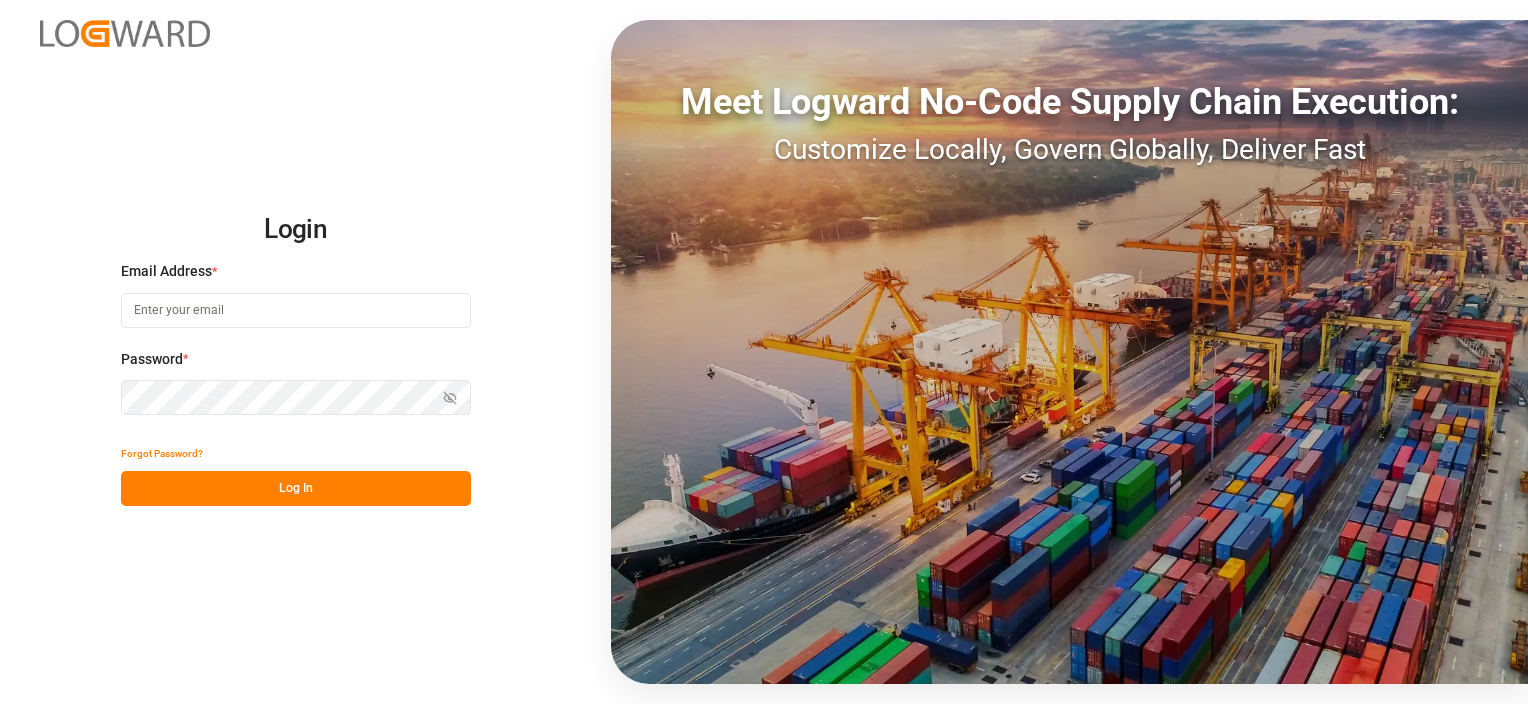 type on "[EMAIL]" 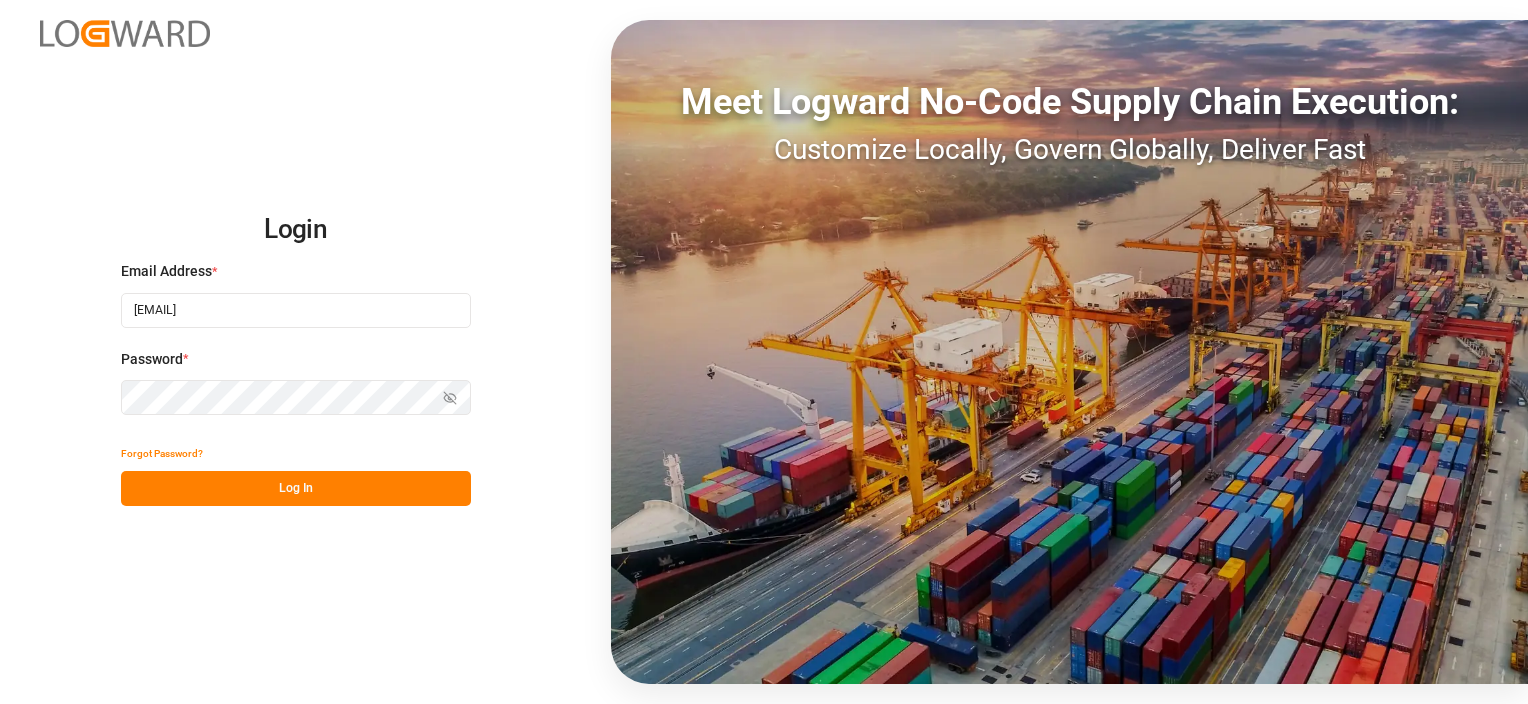 scroll, scrollTop: 0, scrollLeft: 0, axis: both 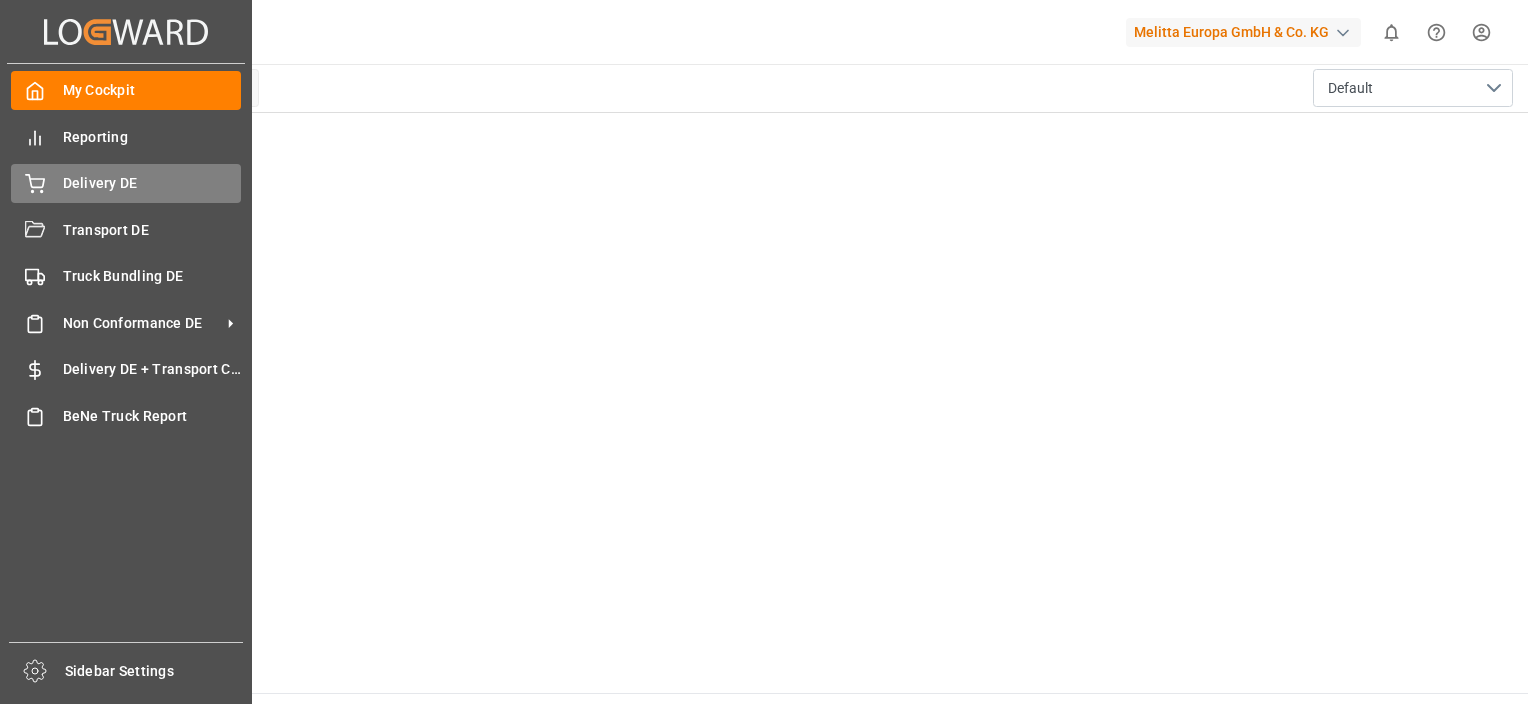 click on "Delivery DE Delivery DE" at bounding box center (126, 183) 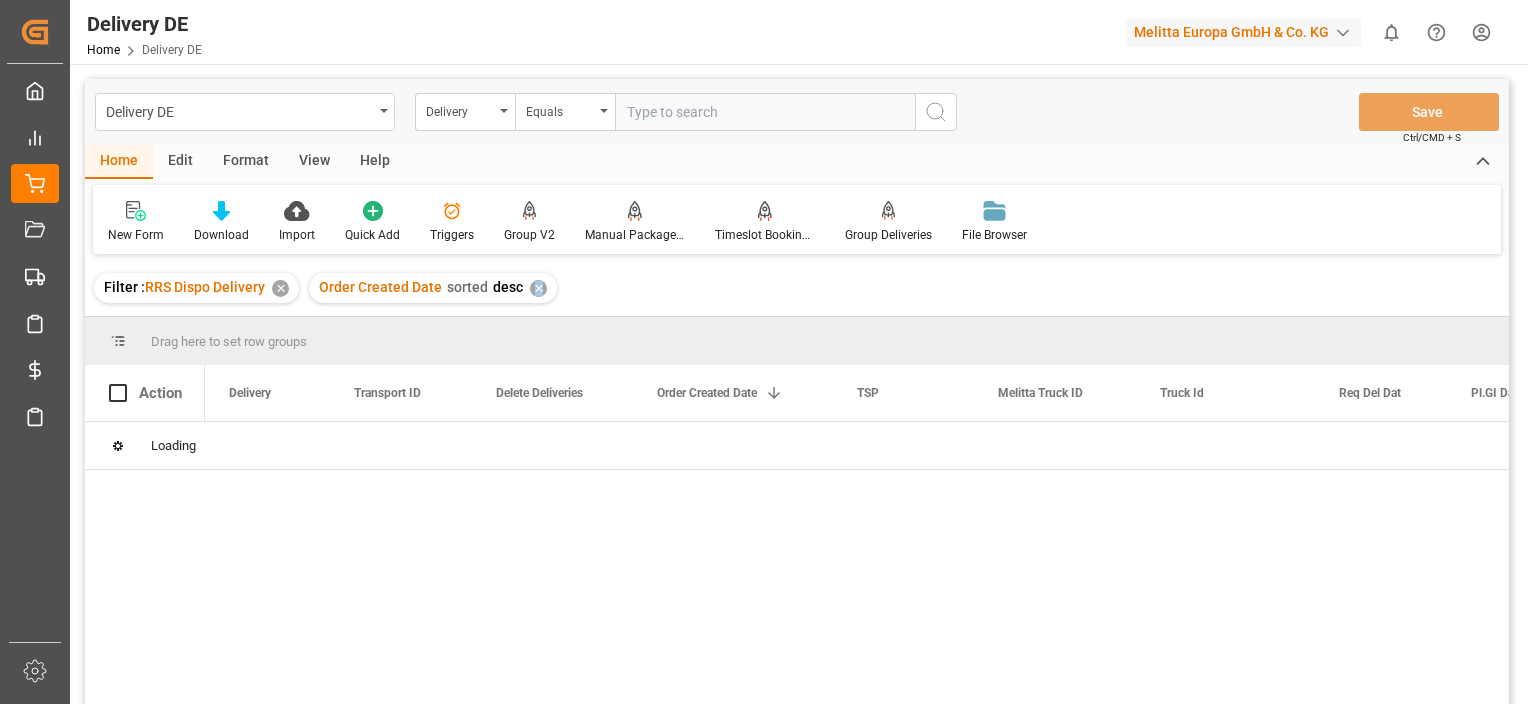 drag, startPoint x: 547, startPoint y: 296, endPoint x: 533, endPoint y: 290, distance: 15.231546 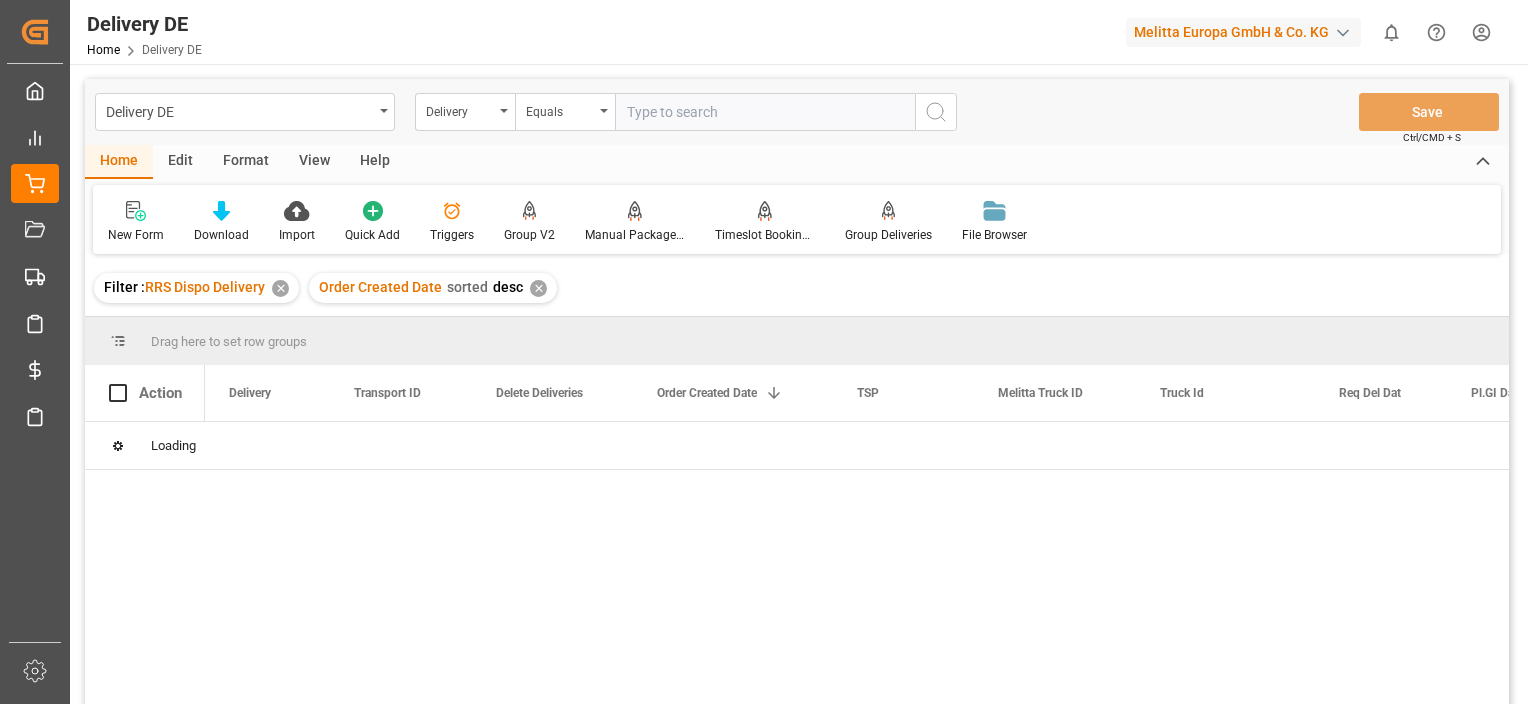 click on "✕" at bounding box center [280, 288] 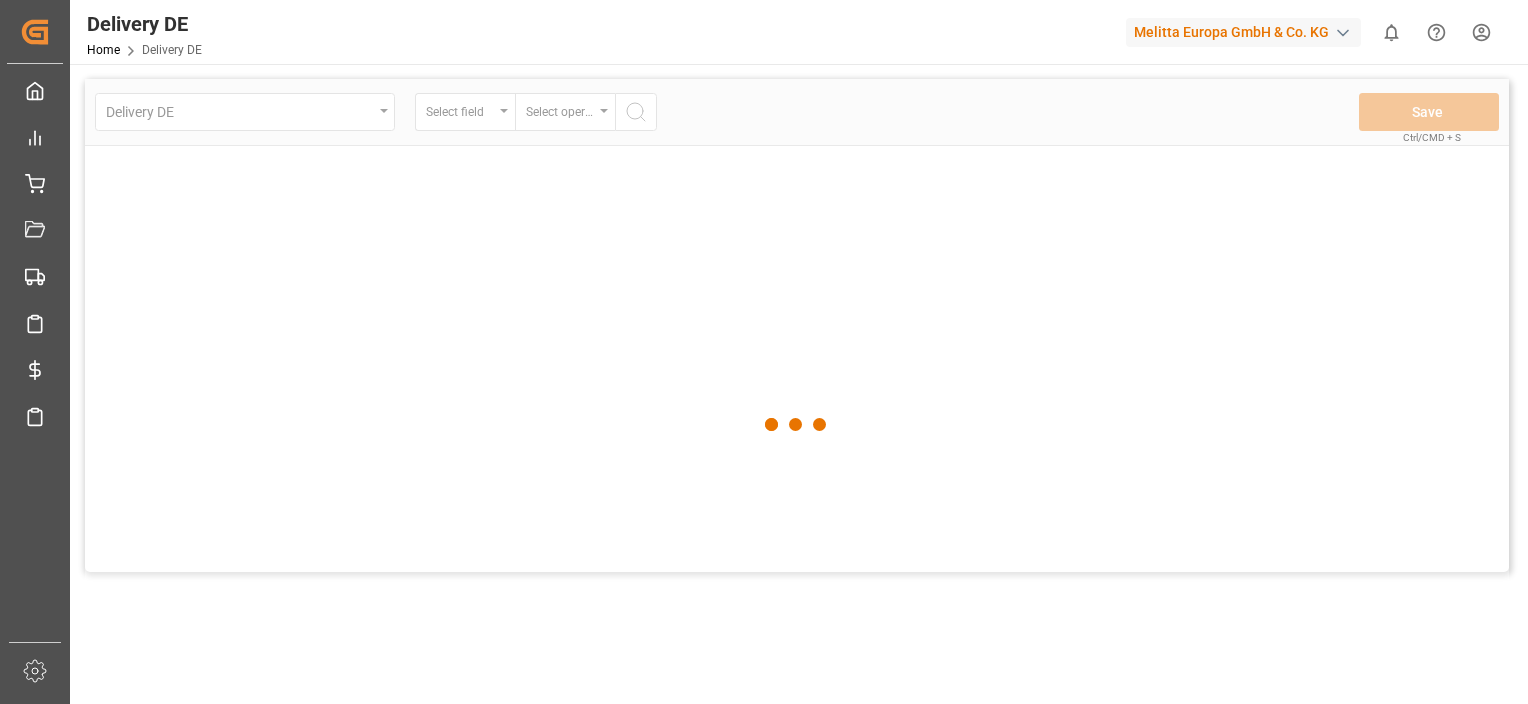 scroll, scrollTop: 0, scrollLeft: 0, axis: both 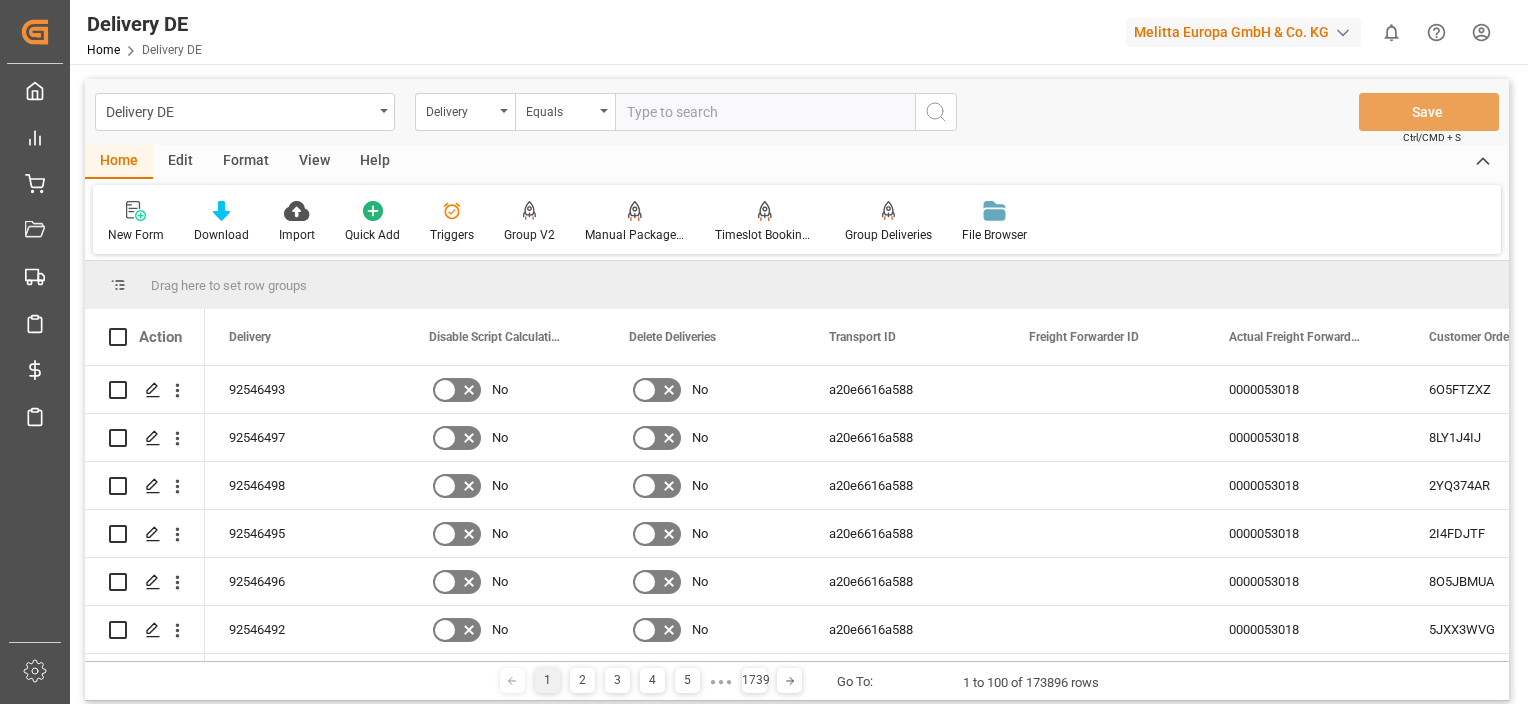 click at bounding box center [765, 112] 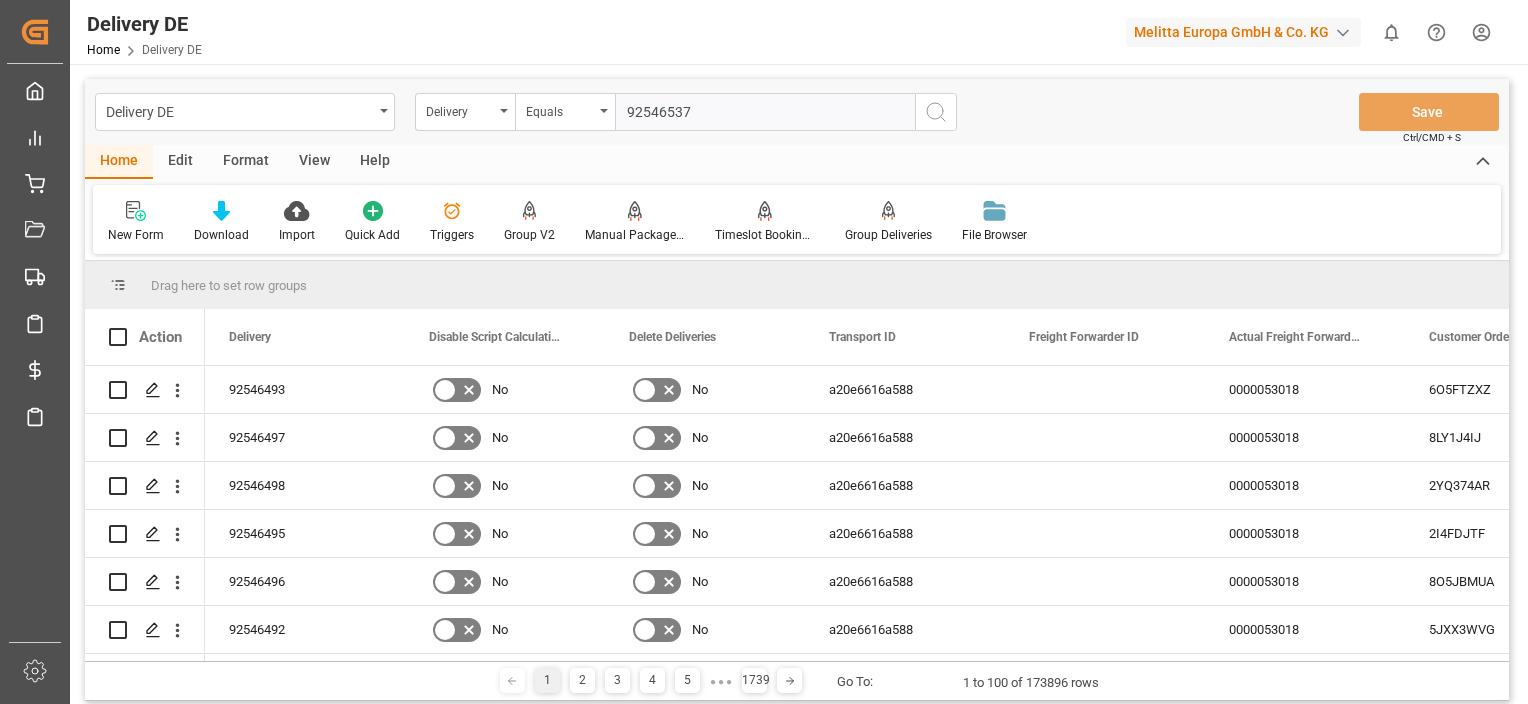 type 